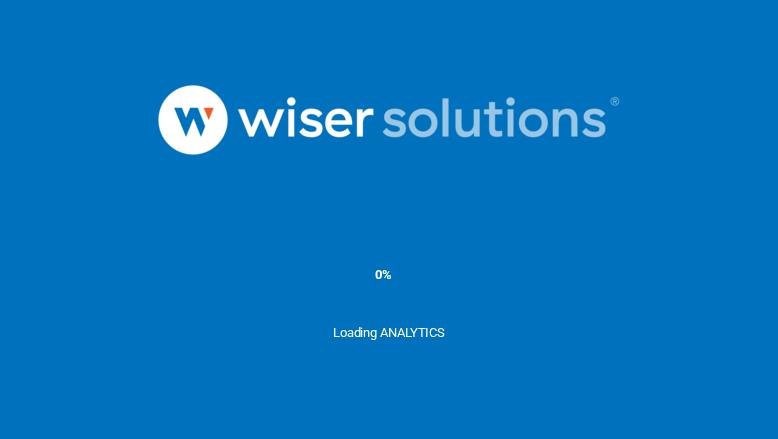 scroll, scrollTop: 0, scrollLeft: 0, axis: both 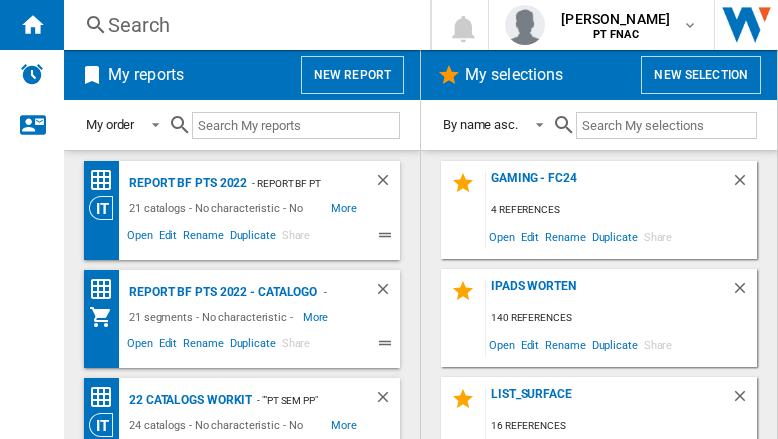 click on "Selecao Portateis Worten" 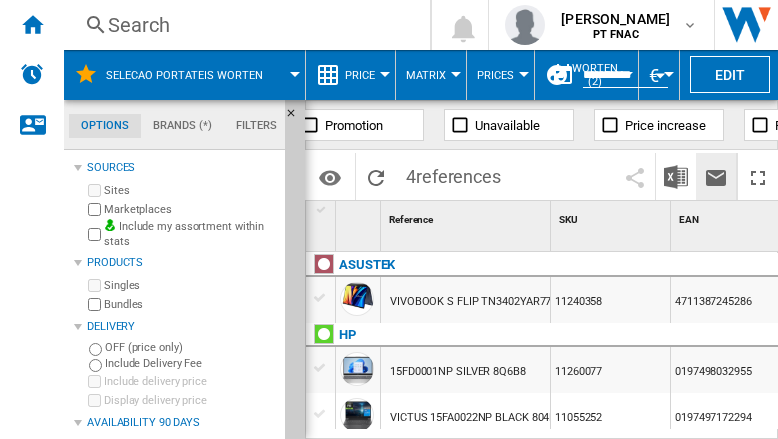 click at bounding box center [716, 178] 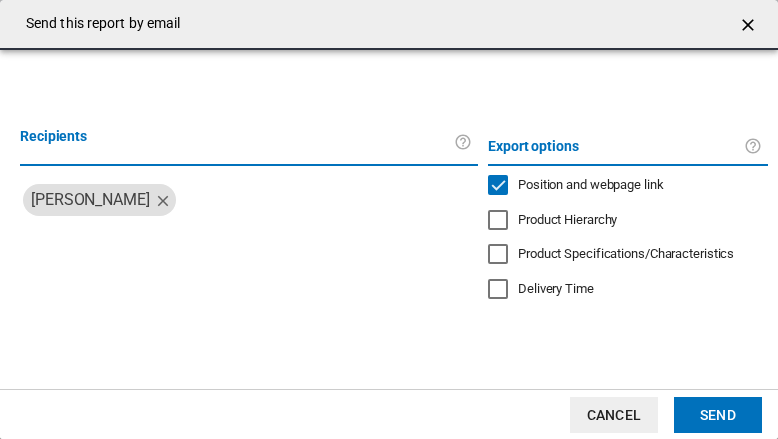 click 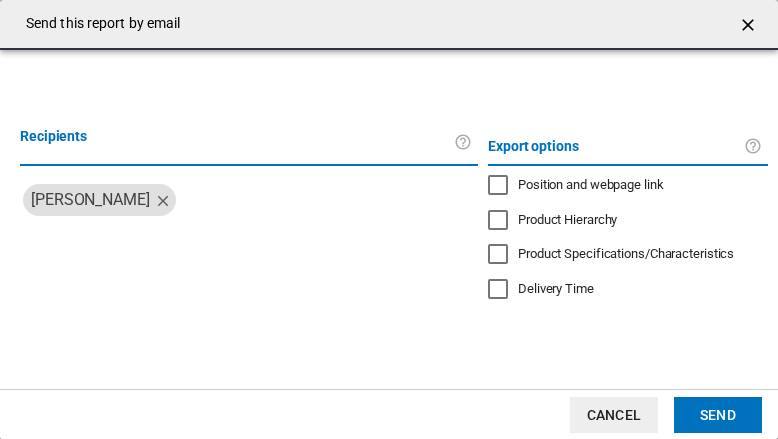 click at bounding box center [210, 240] 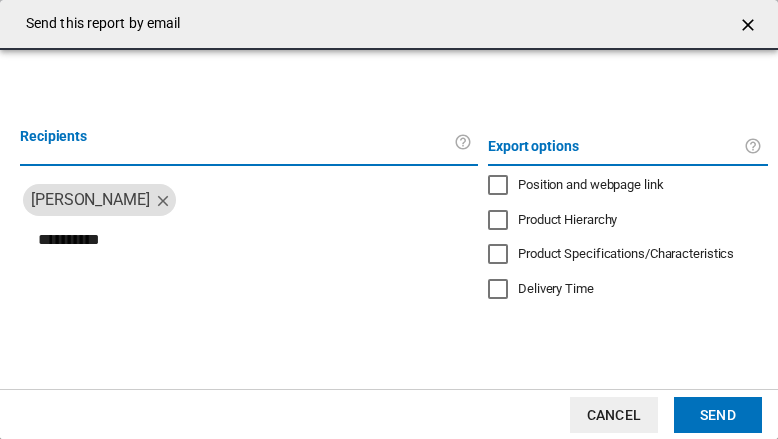 type on "**********" 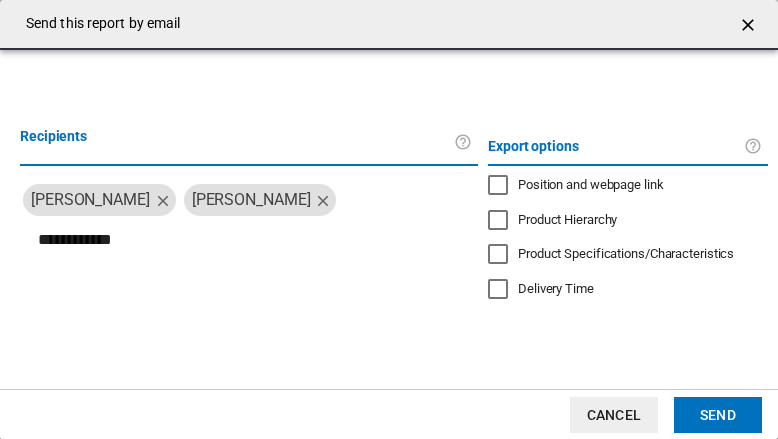 type on "**********" 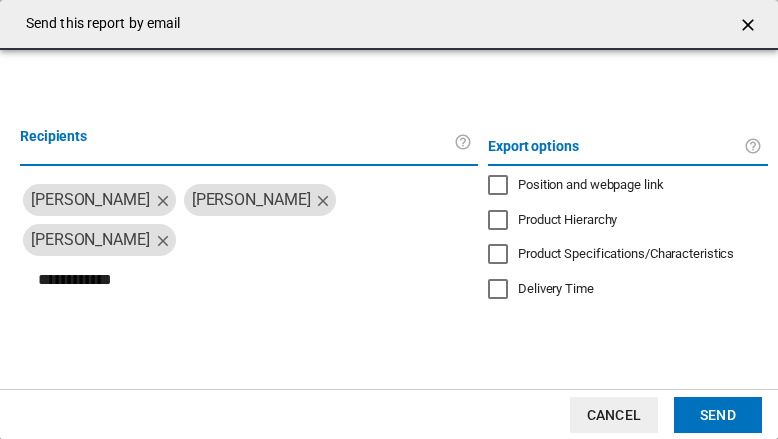 type on "**********" 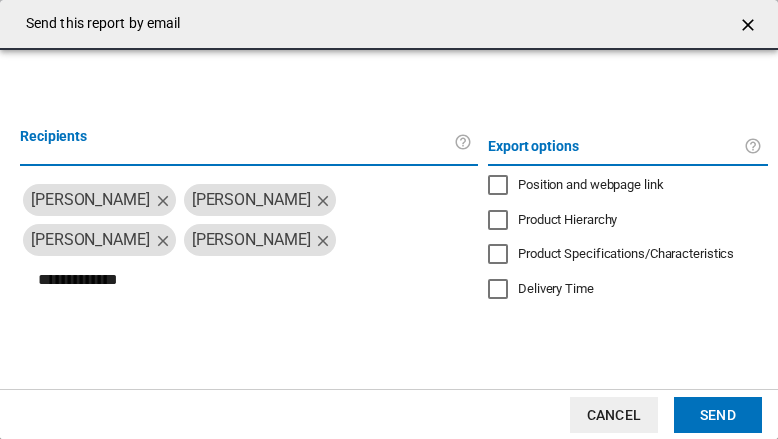 type 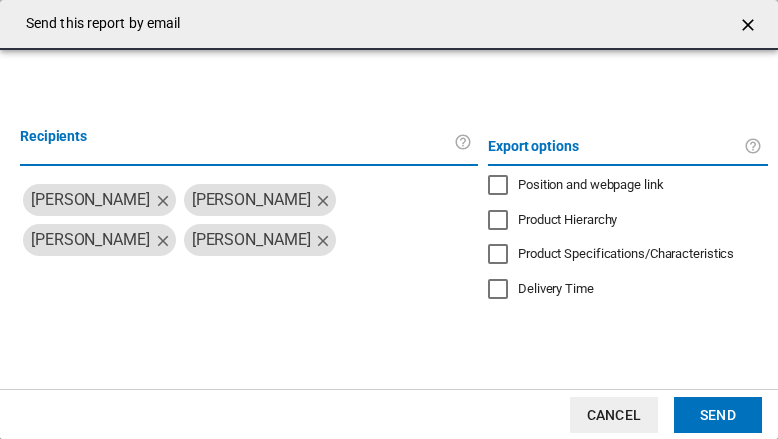 click on "Send" 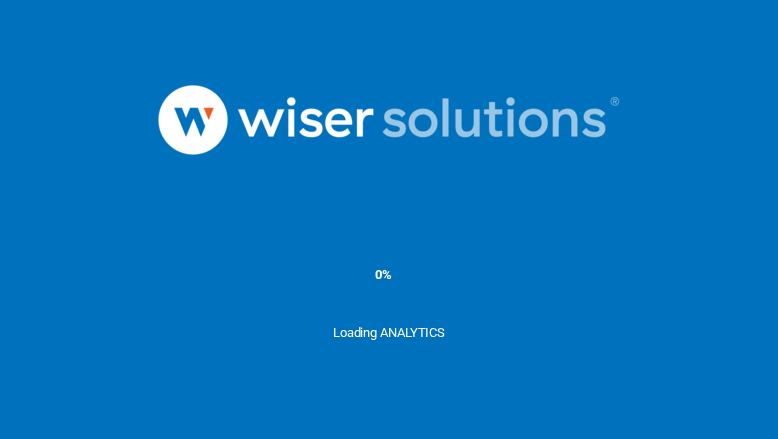 scroll, scrollTop: 0, scrollLeft: 0, axis: both 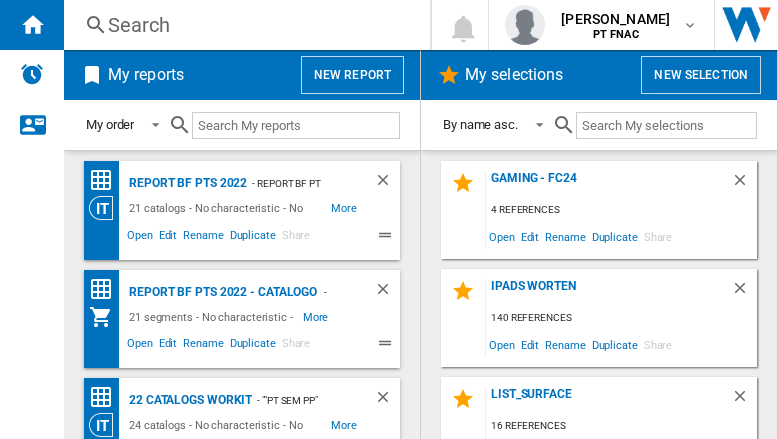 click on "Tablets Samsung Worten" 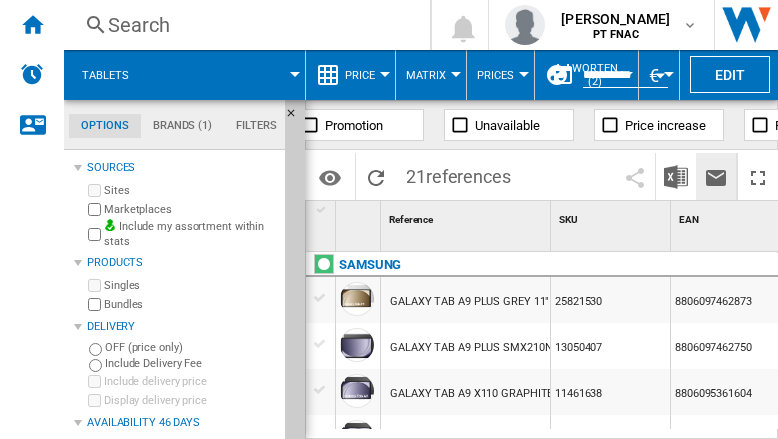 click at bounding box center [716, 178] 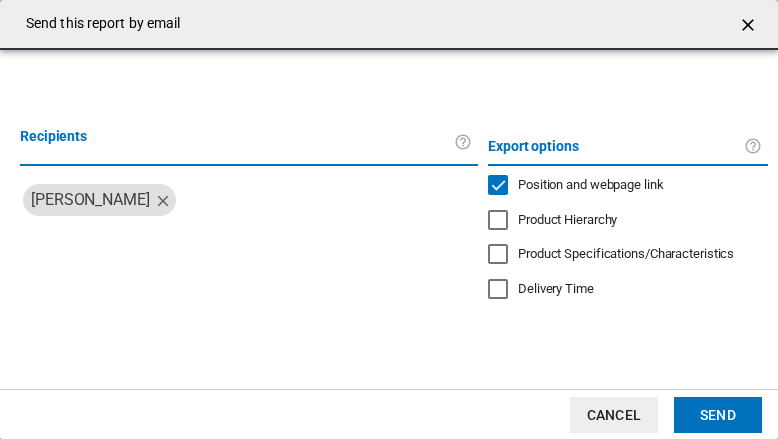 click 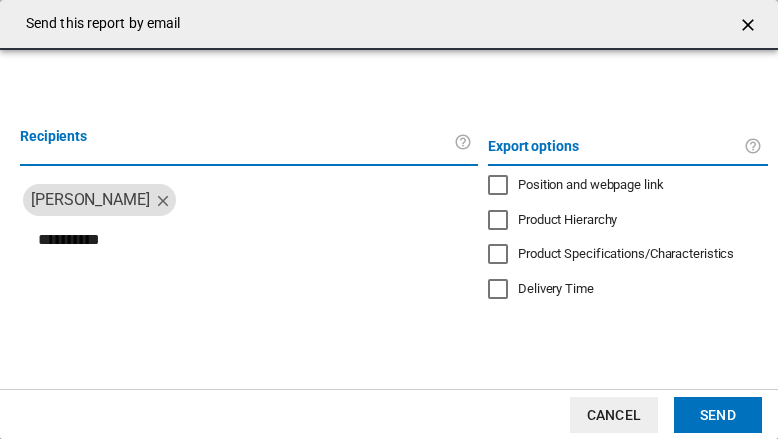 type on "**********" 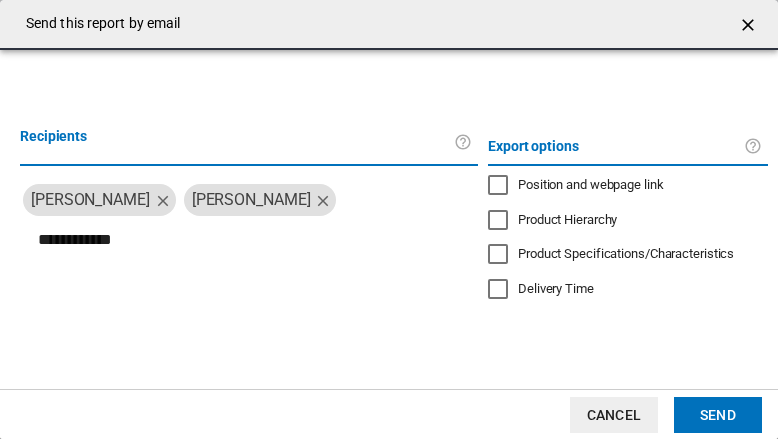 type on "**********" 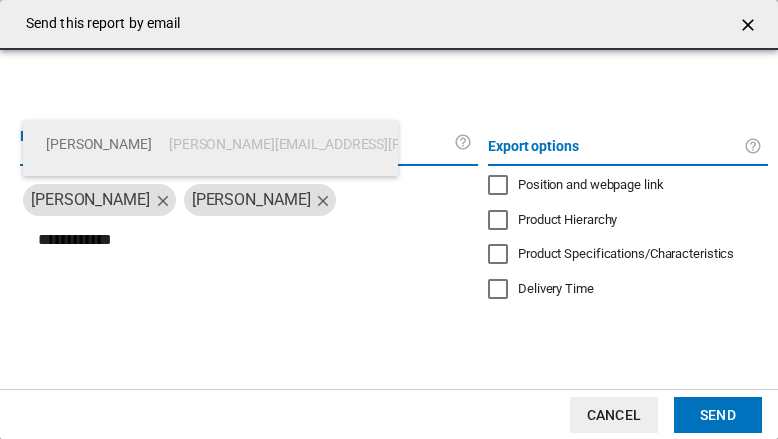 type on "**********" 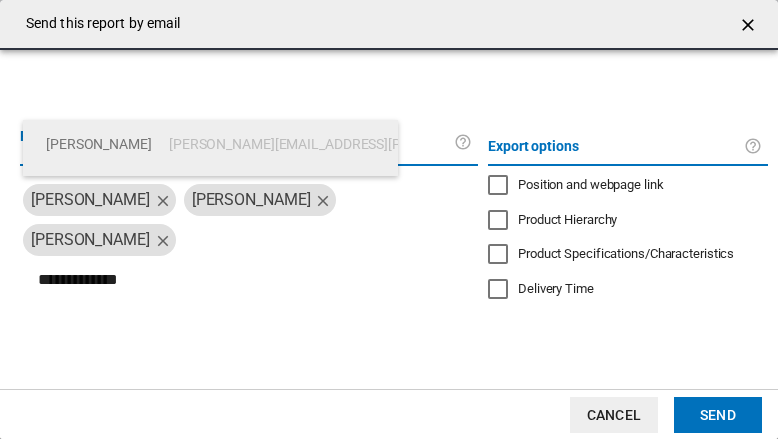 type 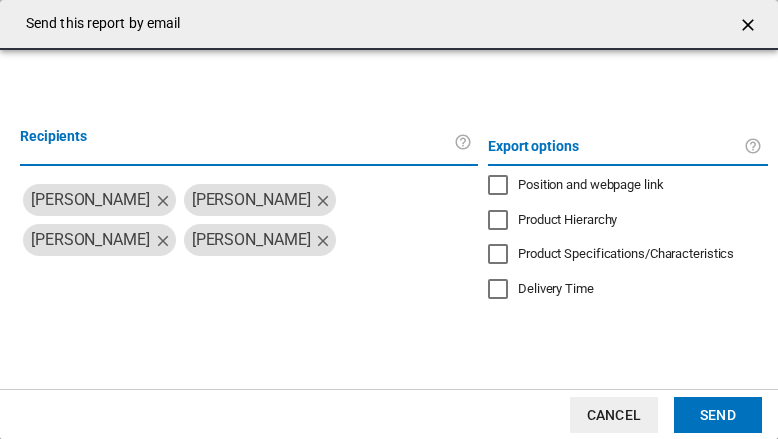 click on "Send" 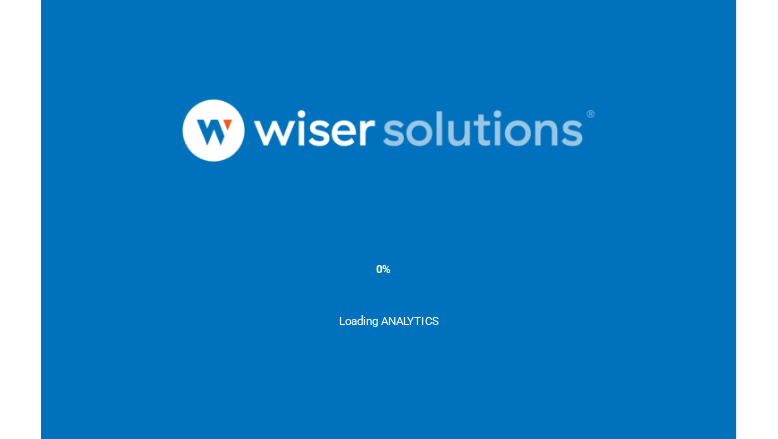 scroll, scrollTop: 0, scrollLeft: 0, axis: both 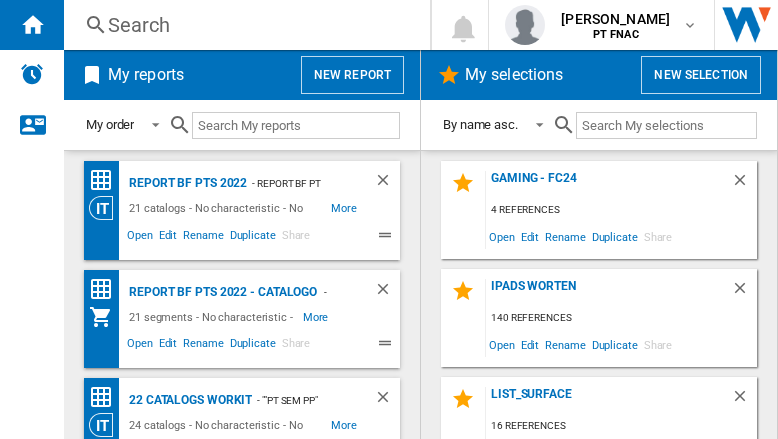 click on "Ipads Worten" 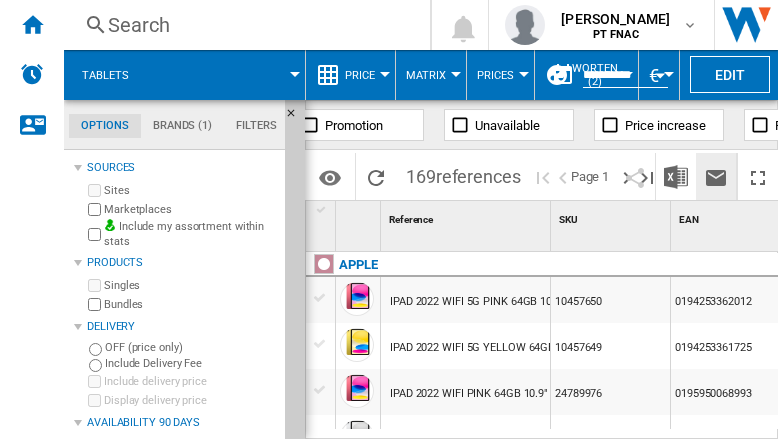 click at bounding box center [716, 178] 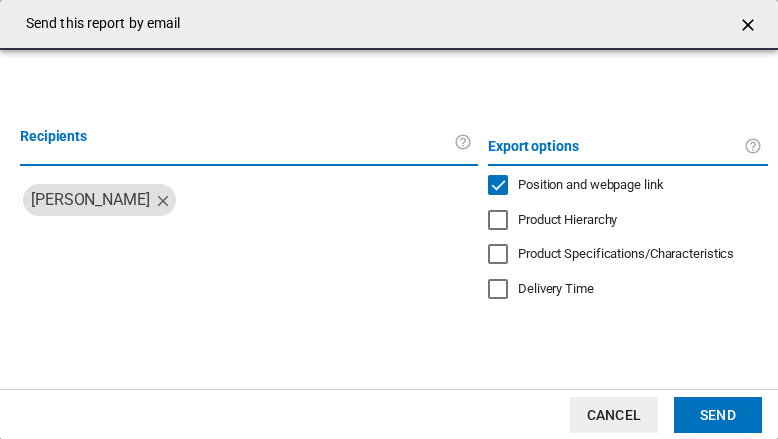 click 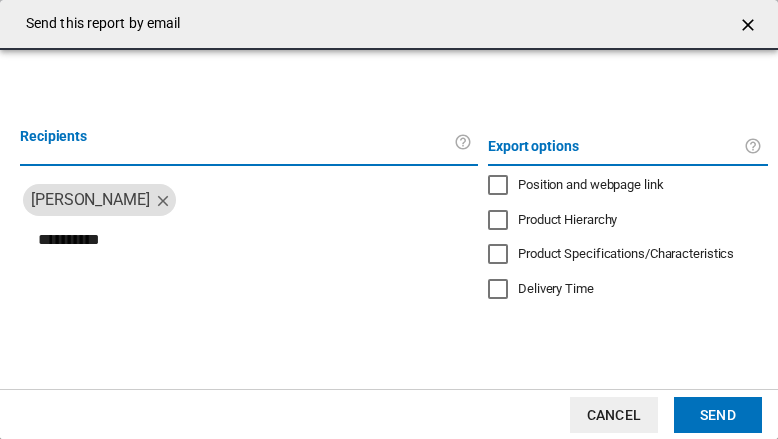 type on "**********" 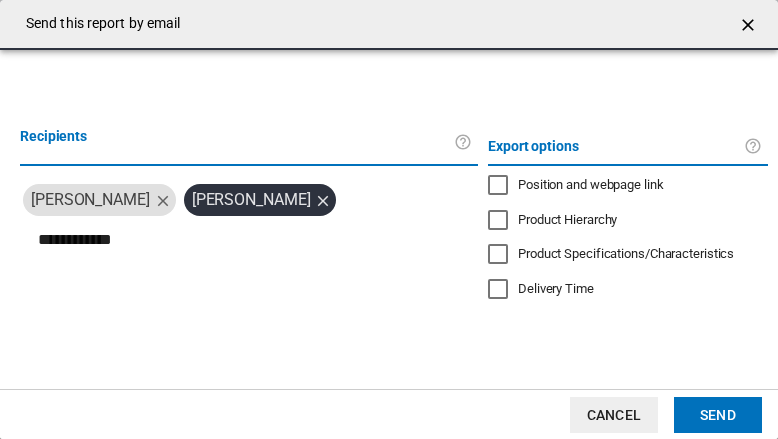 type on "**********" 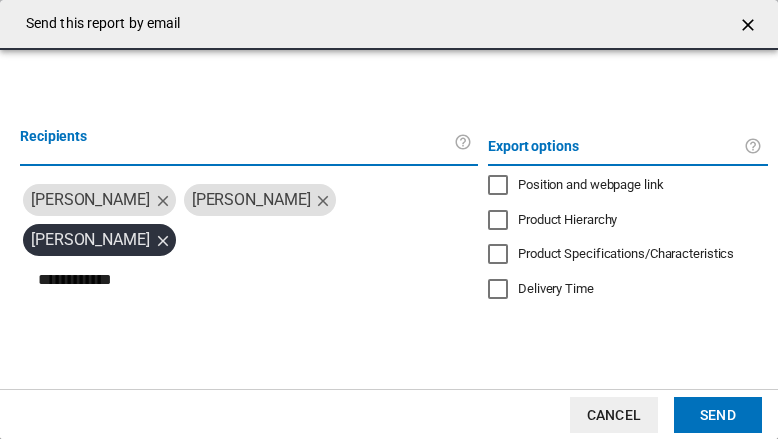 type on "**********" 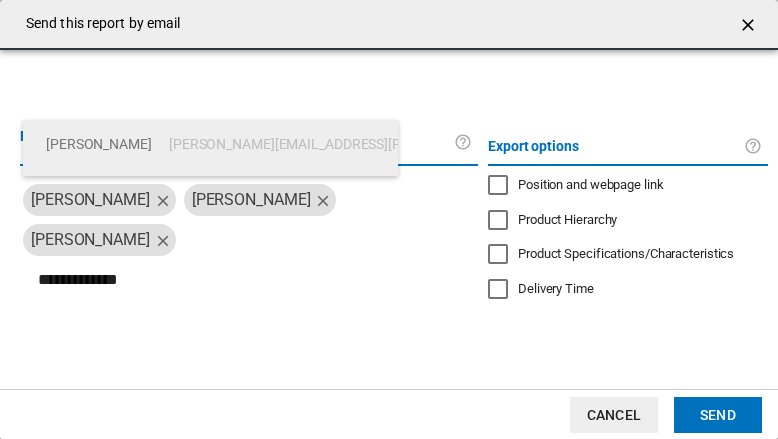 type 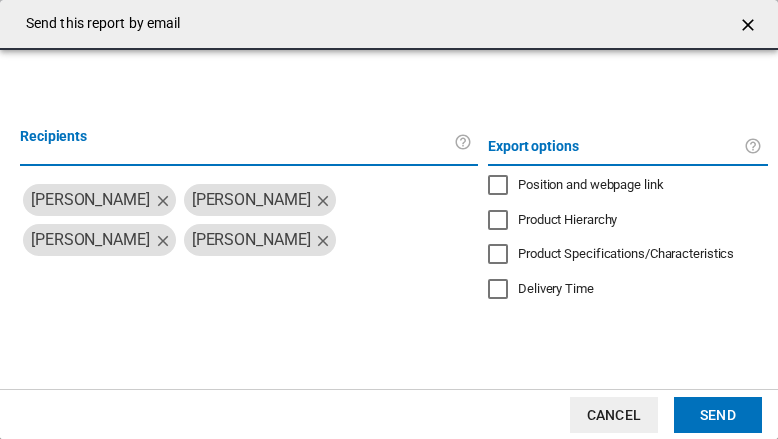 click on "Send" 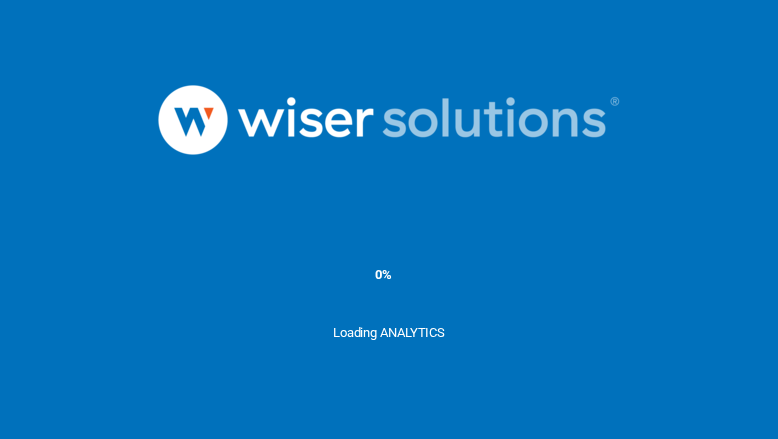 scroll, scrollTop: 0, scrollLeft: 0, axis: both 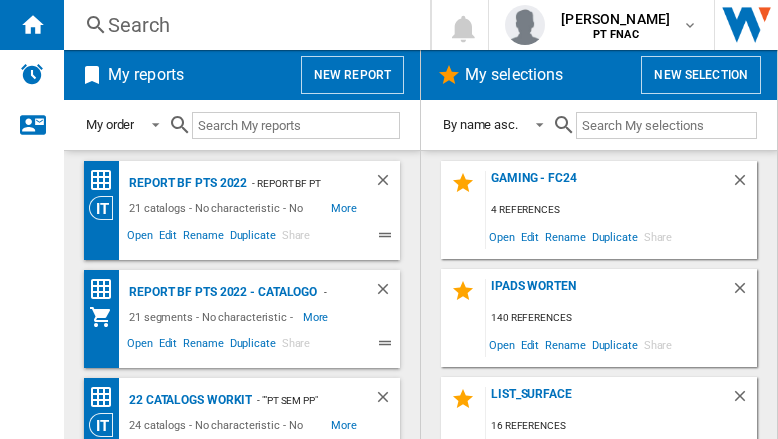 click on "Tablets Lenovo Worten" 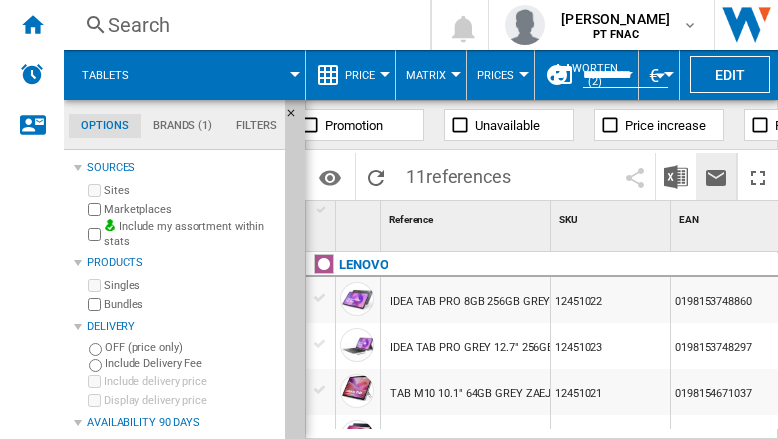 click at bounding box center [716, 178] 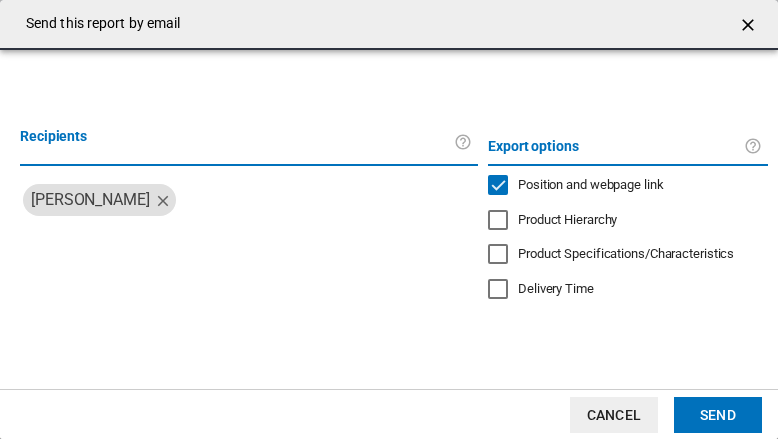 click 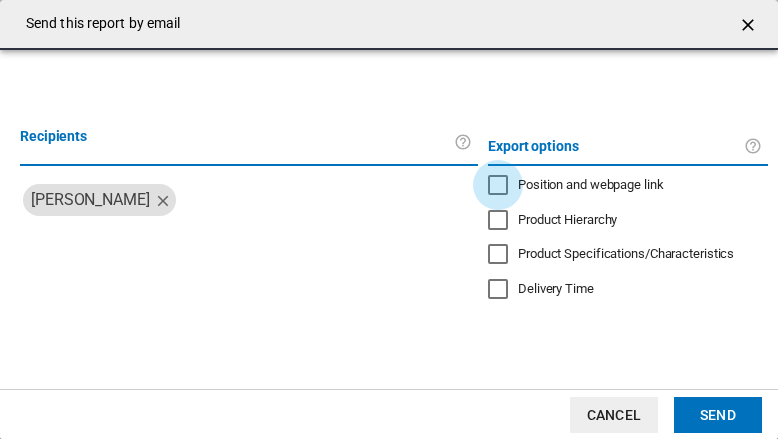 click at bounding box center [210, 240] 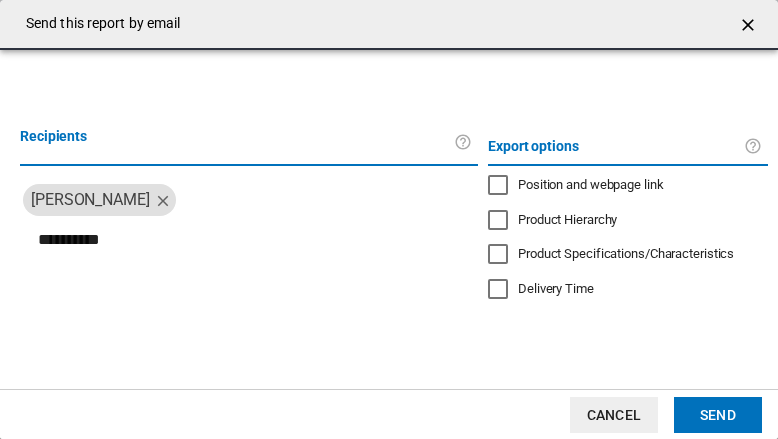 type on "**********" 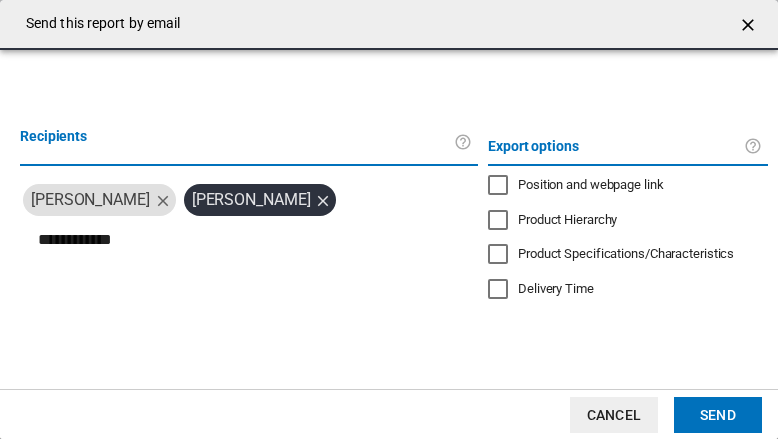 type on "**********" 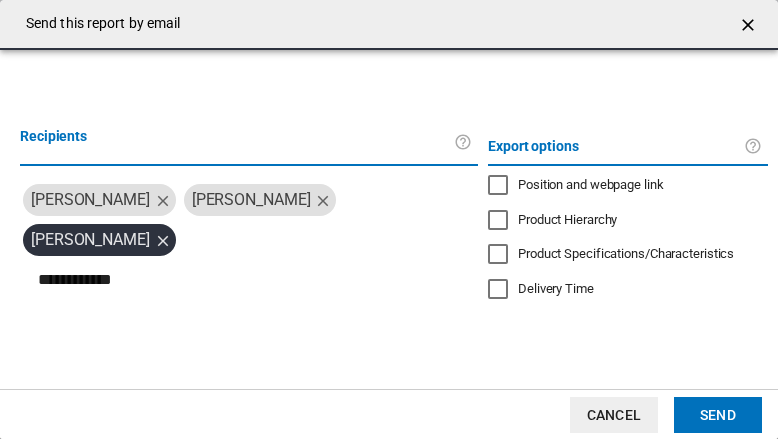 type on "**********" 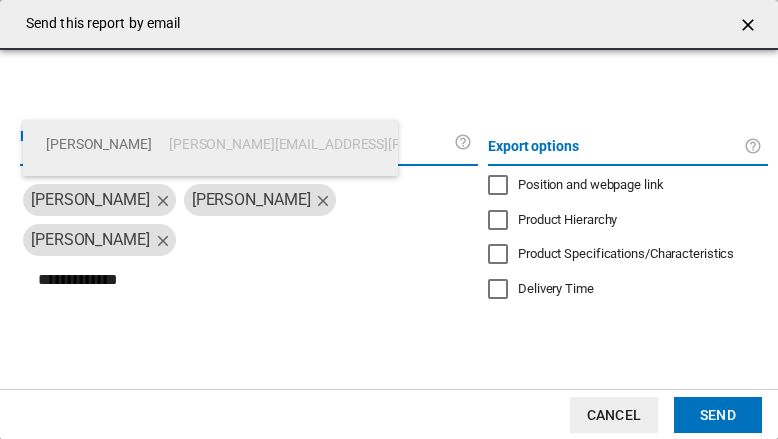 type 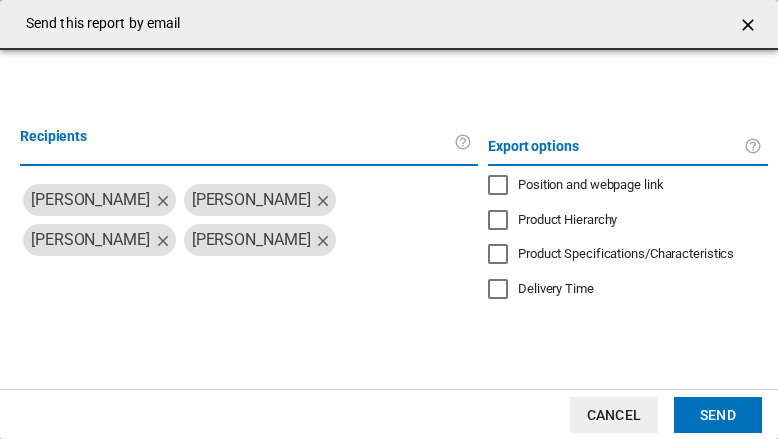 click on "Send" 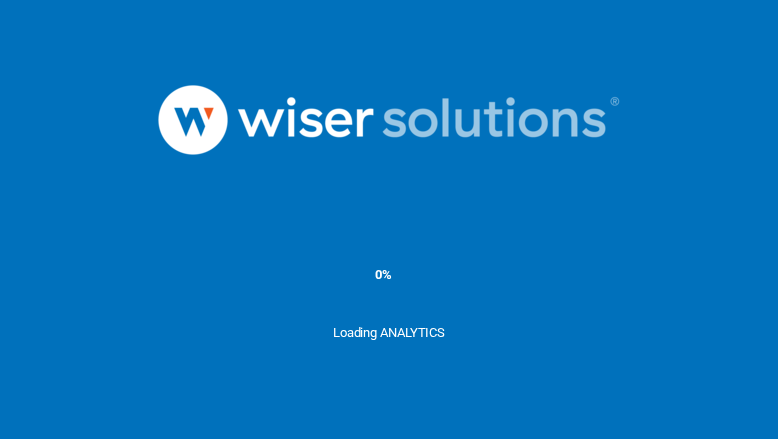 scroll, scrollTop: 0, scrollLeft: 0, axis: both 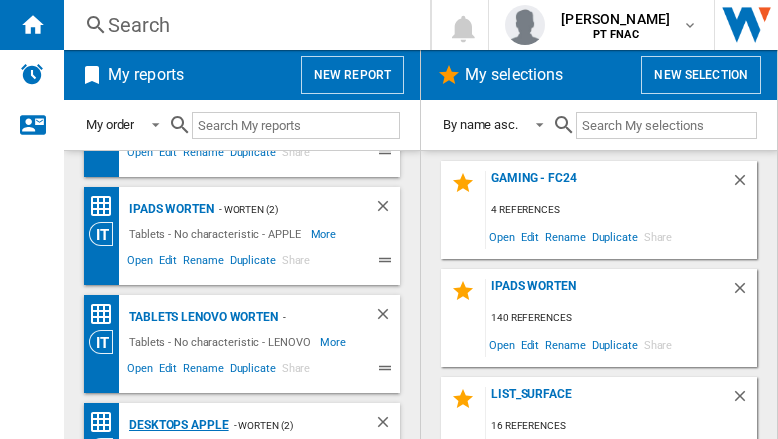 click on "Desktops Apple" 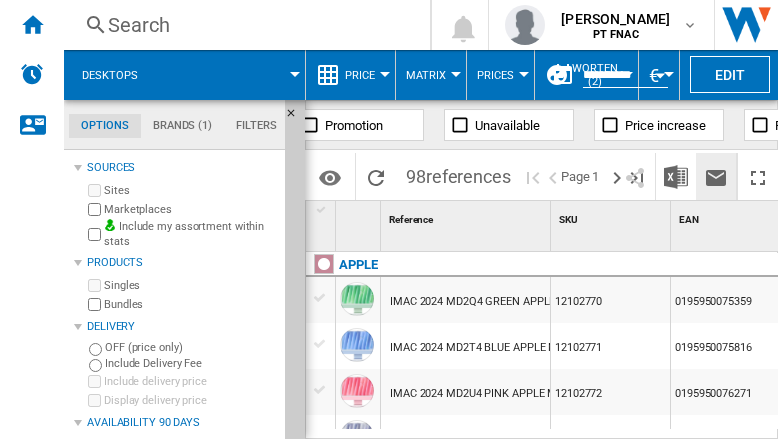 click at bounding box center [716, 178] 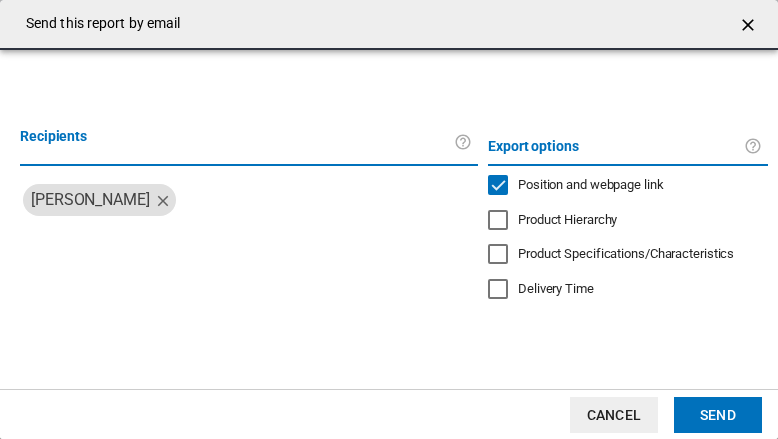 click 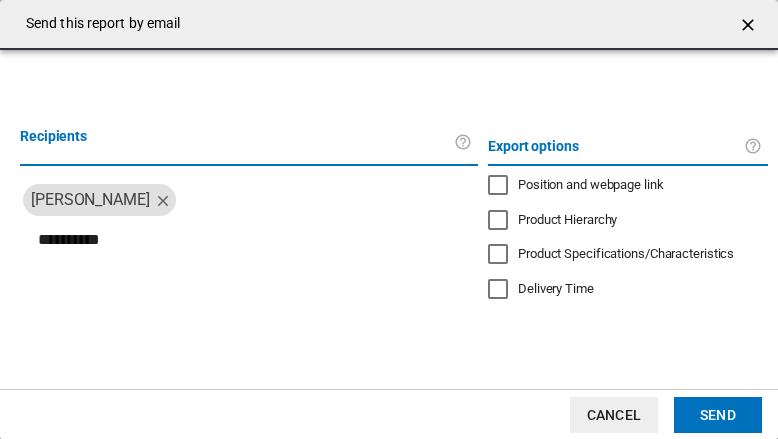type on "**********" 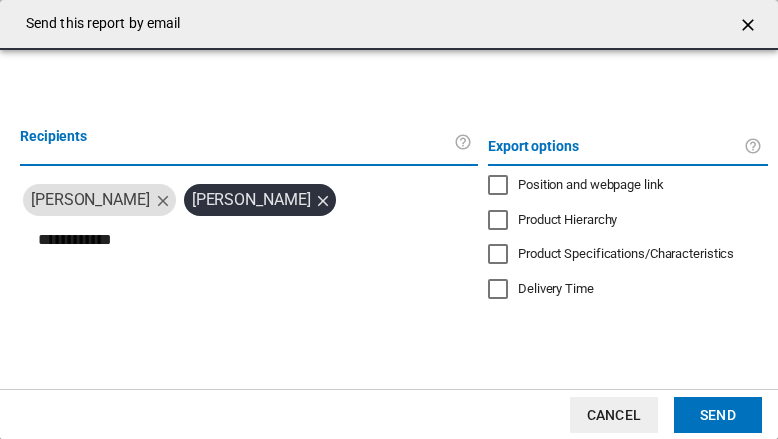 type on "**********" 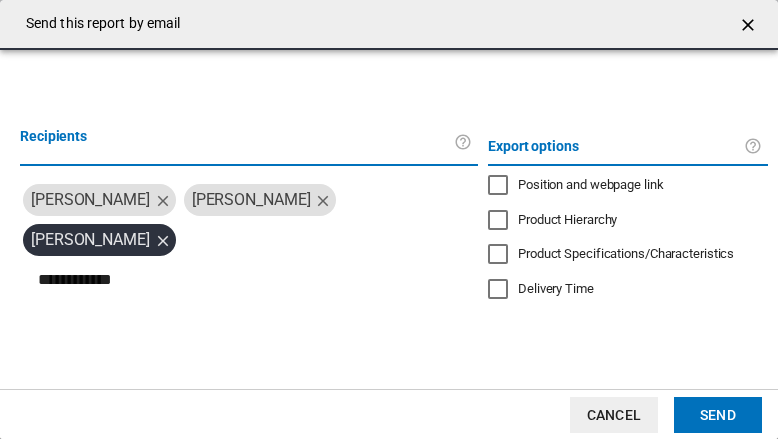 type on "**********" 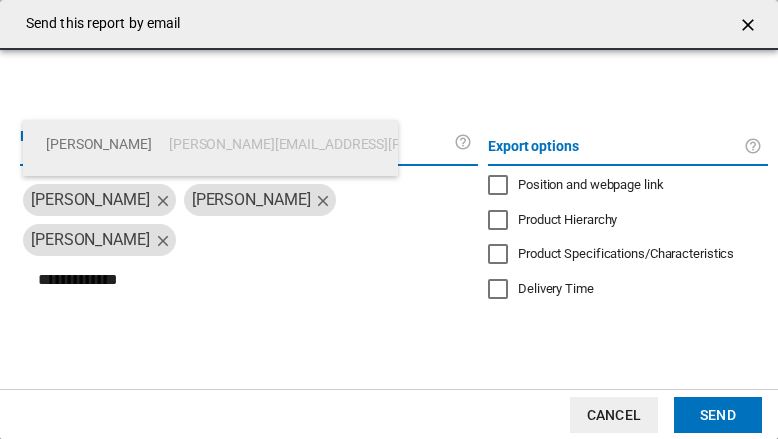 type 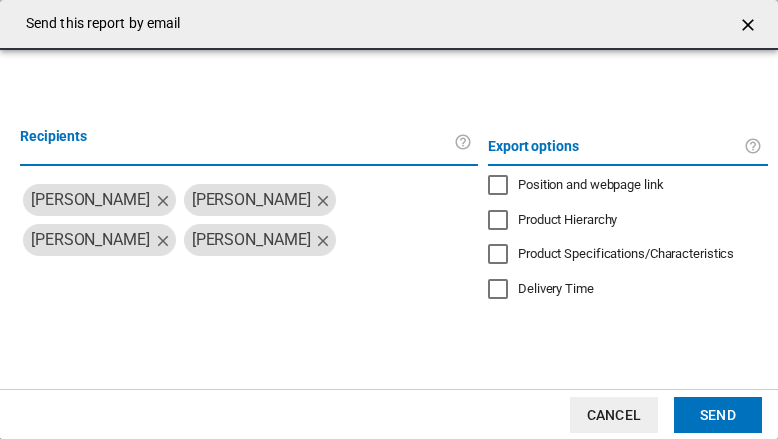 click on "Send" 